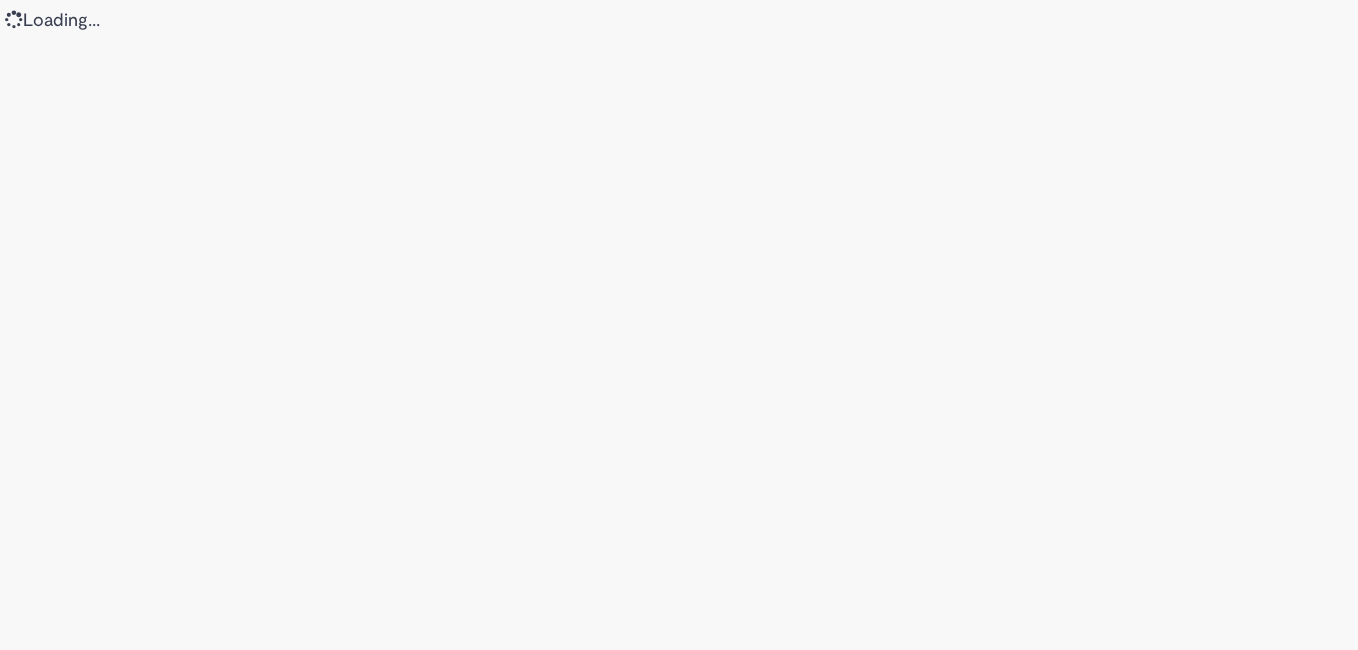 scroll, scrollTop: 0, scrollLeft: 0, axis: both 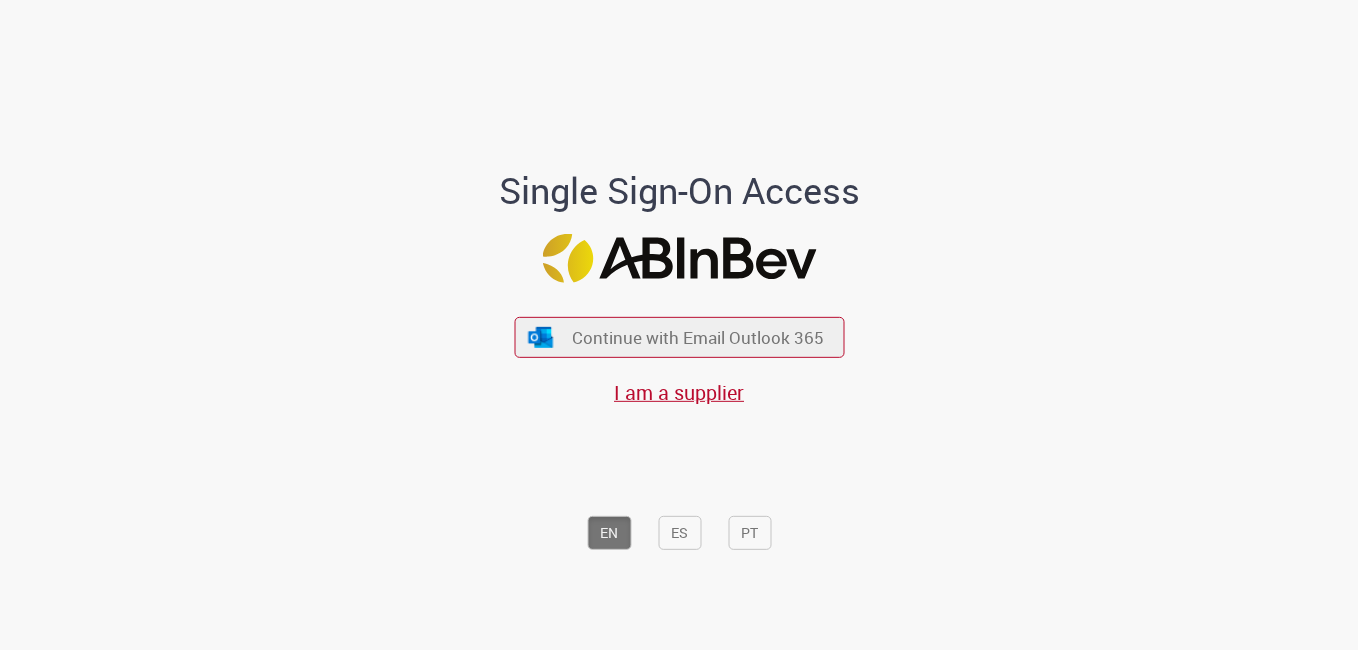 click on "Continue with Email Outlook 365
I am a supplier" at bounding box center (679, 351) 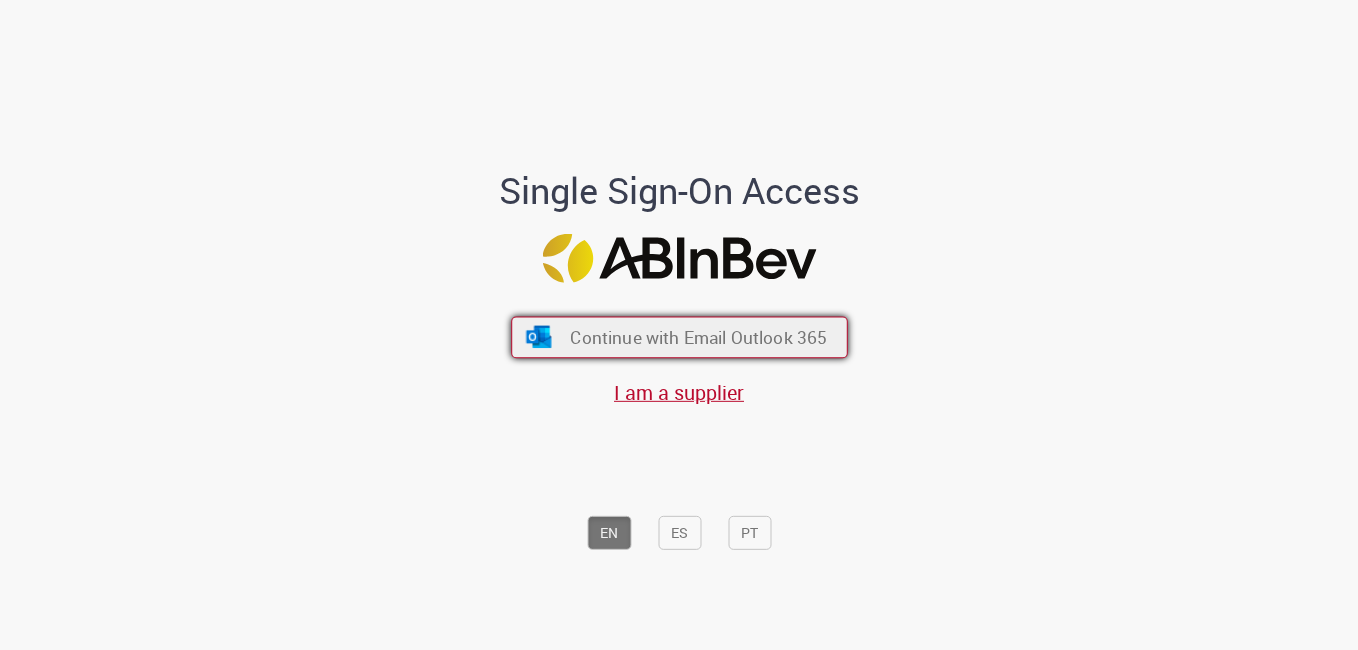 click on "Continue with Email Outlook 365" at bounding box center (698, 337) 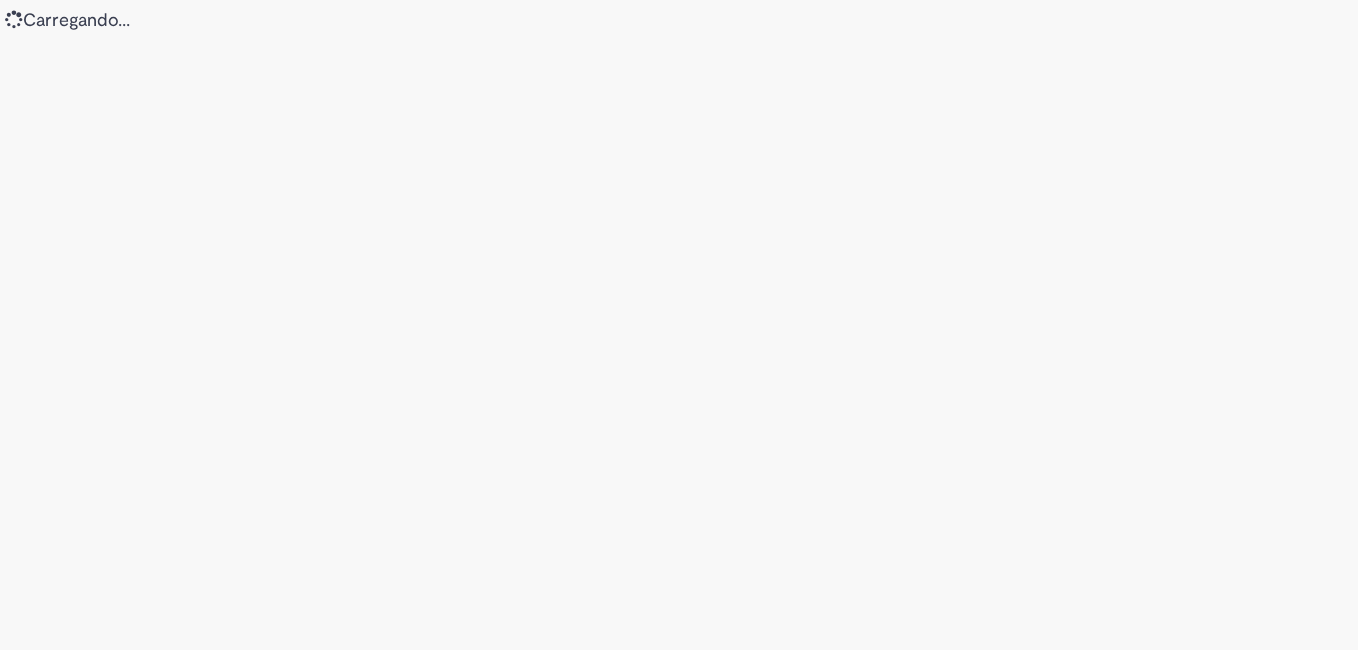 scroll, scrollTop: 0, scrollLeft: 0, axis: both 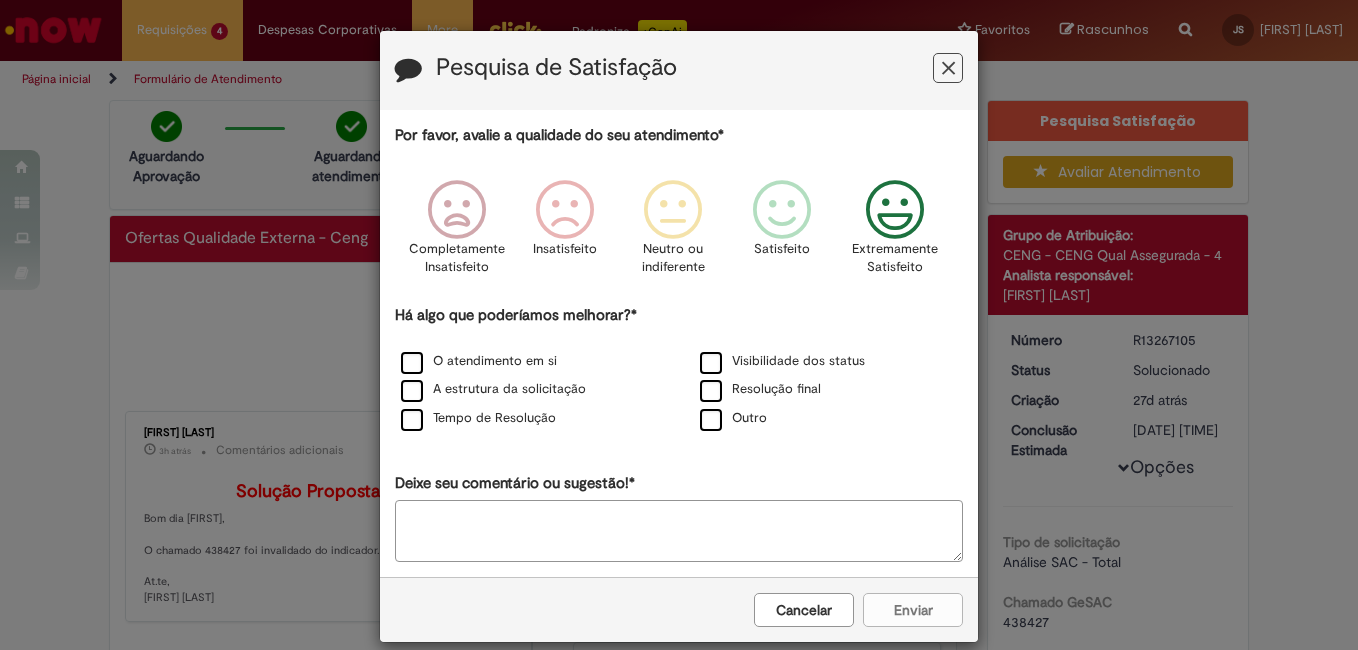click at bounding box center (895, 210) 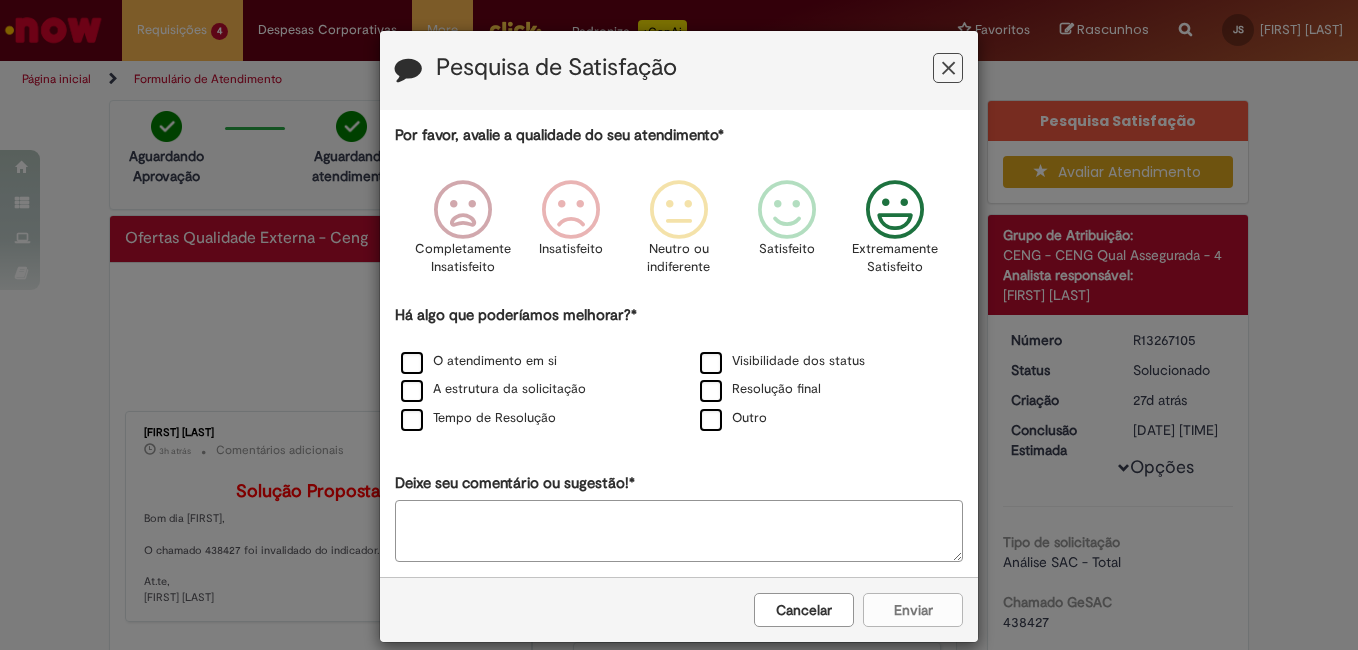 click on "Cancelar   Enviar" at bounding box center (679, 609) 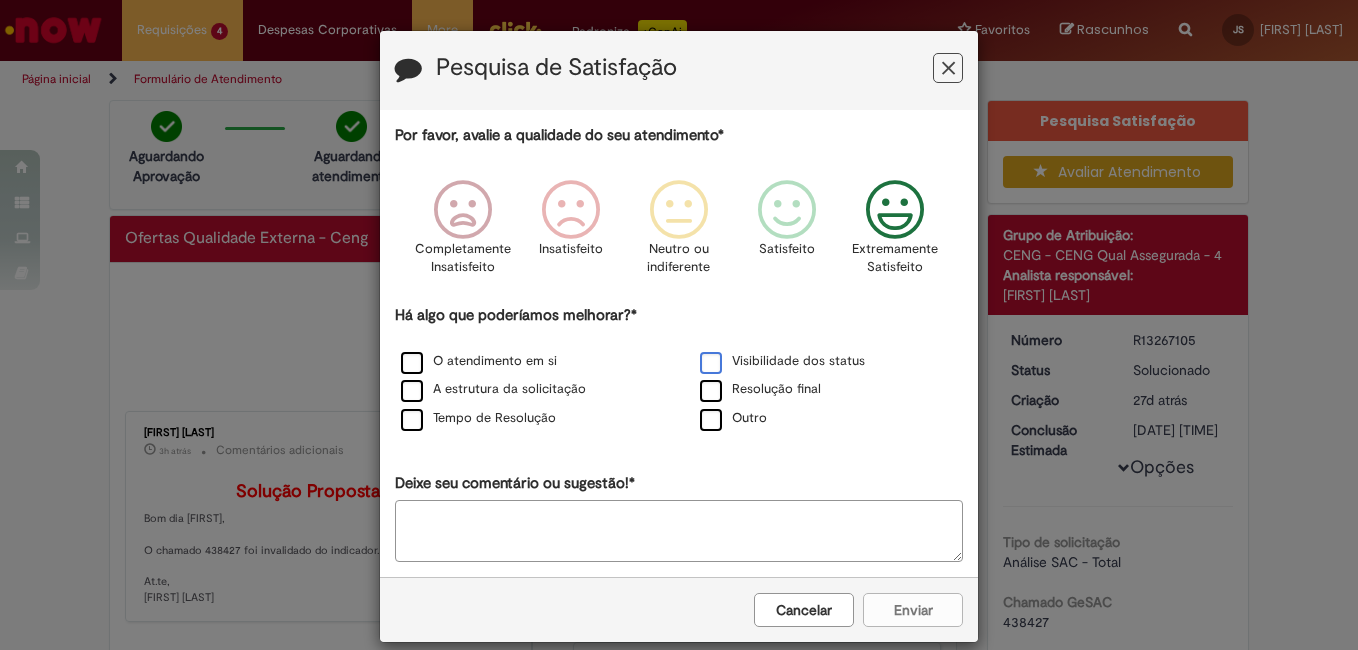 click on "Visibilidade dos status" at bounding box center (782, 361) 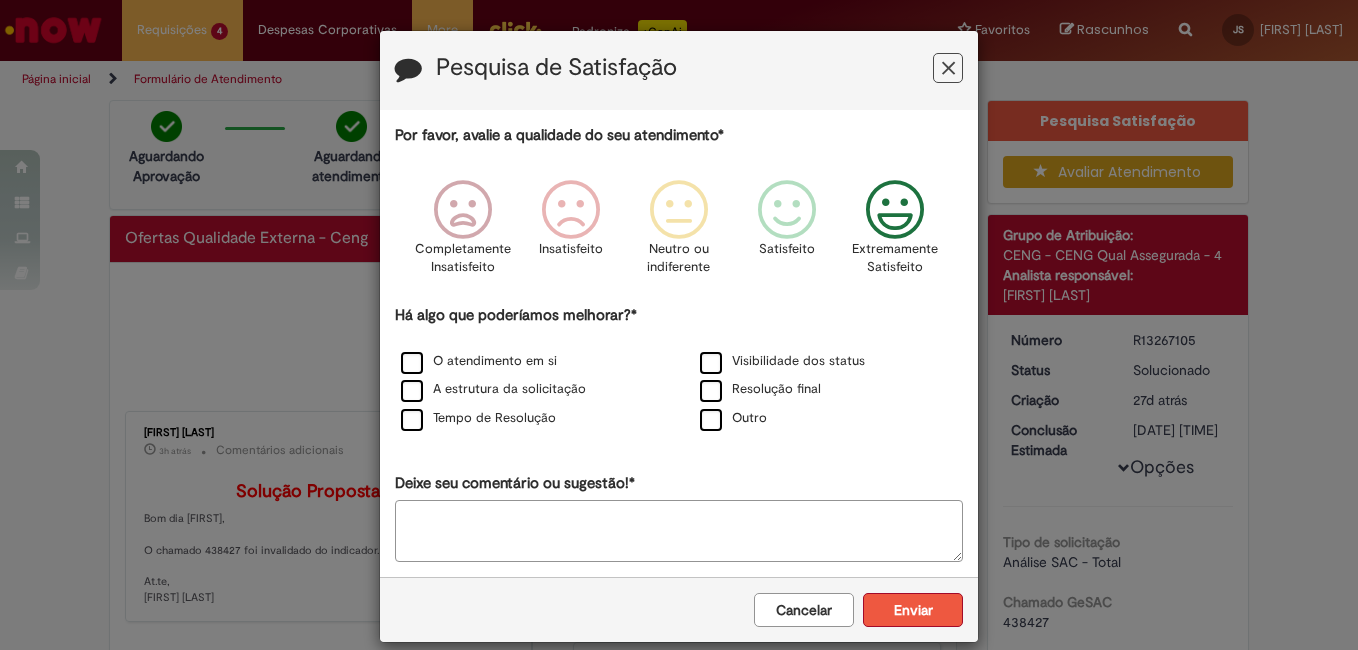 click on "Enviar" at bounding box center [913, 610] 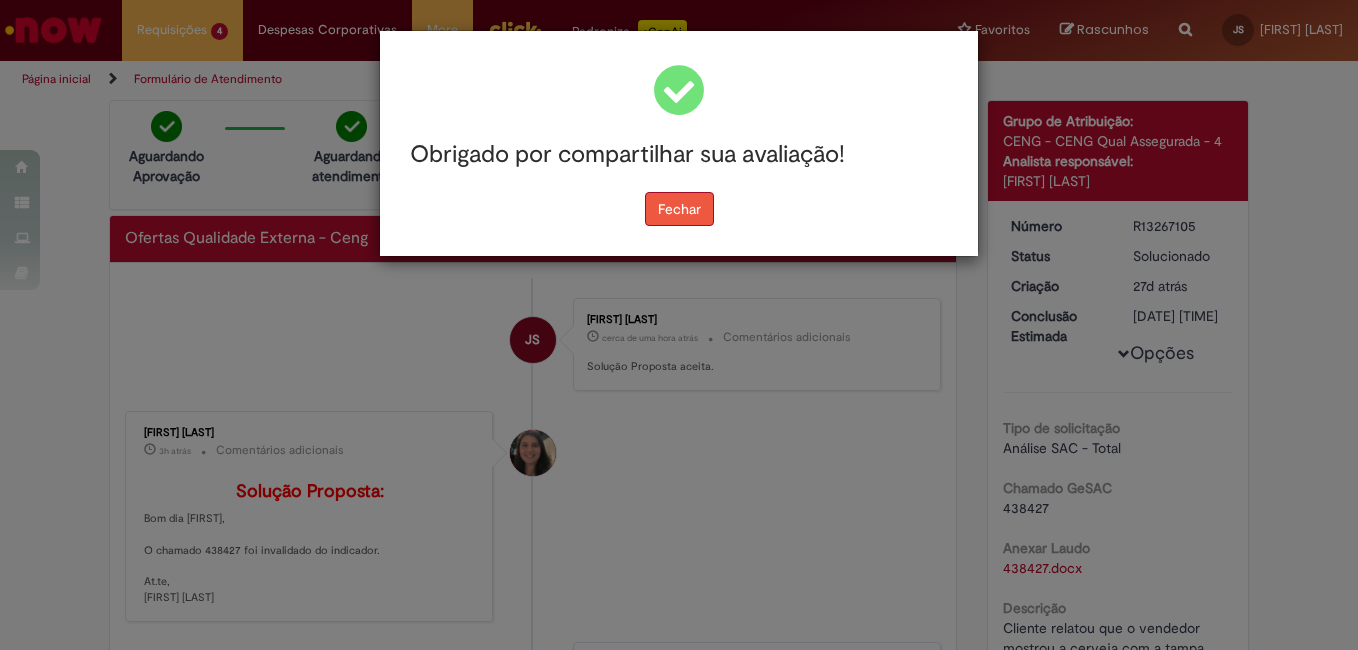 click on "Fechar" at bounding box center [679, 209] 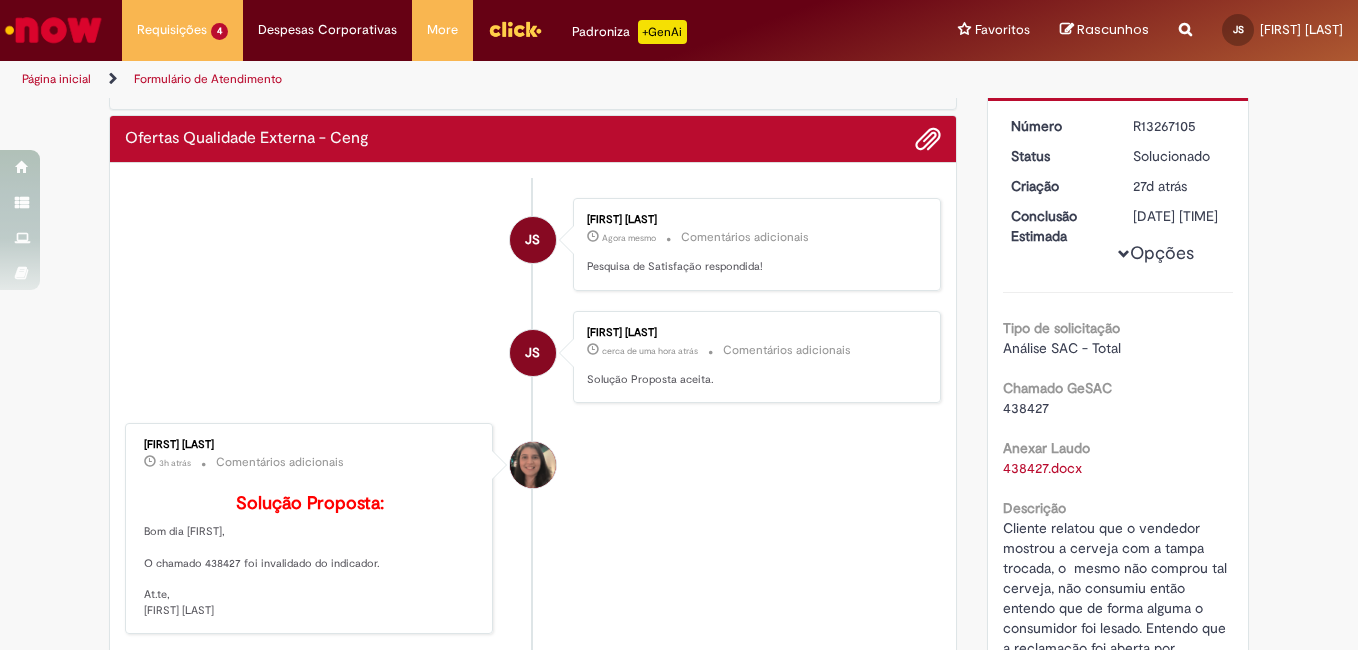 scroll, scrollTop: 0, scrollLeft: 0, axis: both 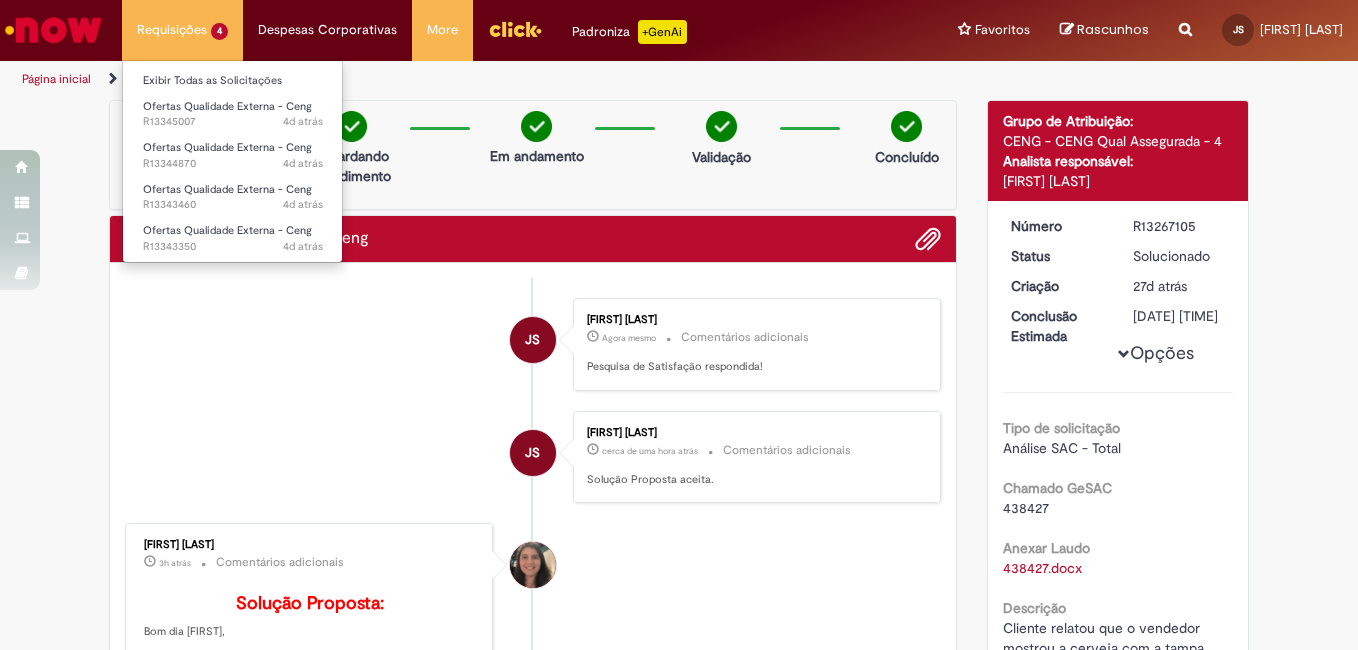 click on "Requisições   4
Exibir Todas as Solicitações
Ofertas Qualidade Externa - Ceng
4d atrás 4 dias atrás  R13345007
Ofertas Qualidade Externa - Ceng
4d atrás 4 dias atrás  R13344870
Ofertas Qualidade Externa - Ceng
4d atrás 4 dias atrás  R13343460
Ofertas Qualidade Externa - Ceng
4d atrás 4 dias atrás  R13343350" at bounding box center [182, 30] 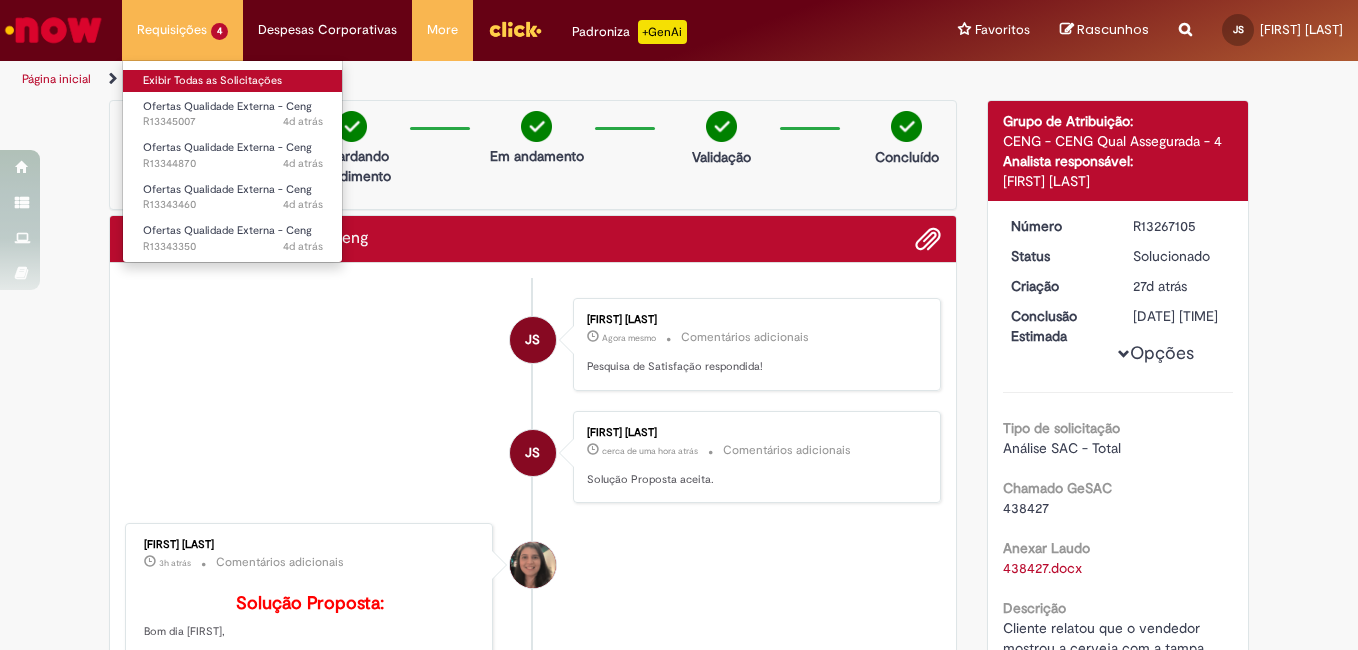 click on "Exibir Todas as Solicitações" at bounding box center (233, 81) 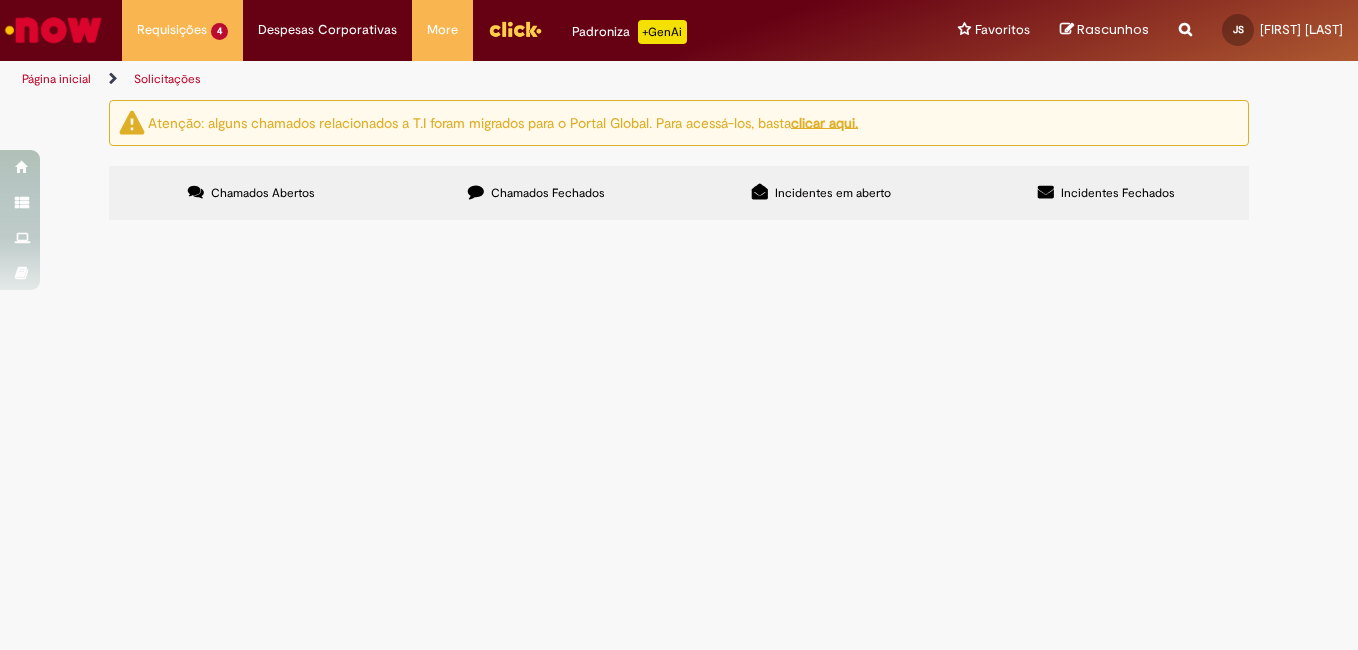 click on "Solicito Expurgo pela letra K do padrão debido devido a reclamação ser improcedente mediante a análises físico químicas : Amostra foi degustada, não tendo alteração quando foi aberta. Além das análises padrões fizemos proteínas por ser uma análise que pode apontar para esse tipo de problema ja que a estabilidade da espuma depende da proteína.
Segue análises:" at bounding box center [0, 0] 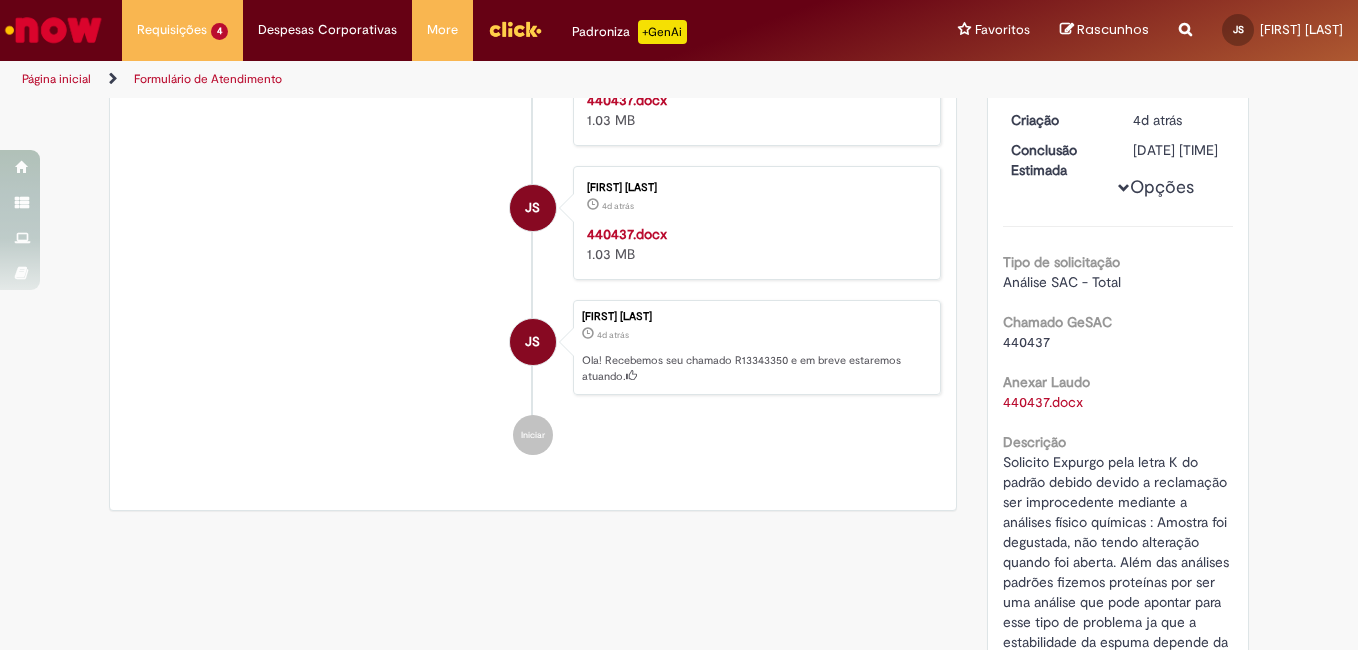 scroll, scrollTop: 0, scrollLeft: 0, axis: both 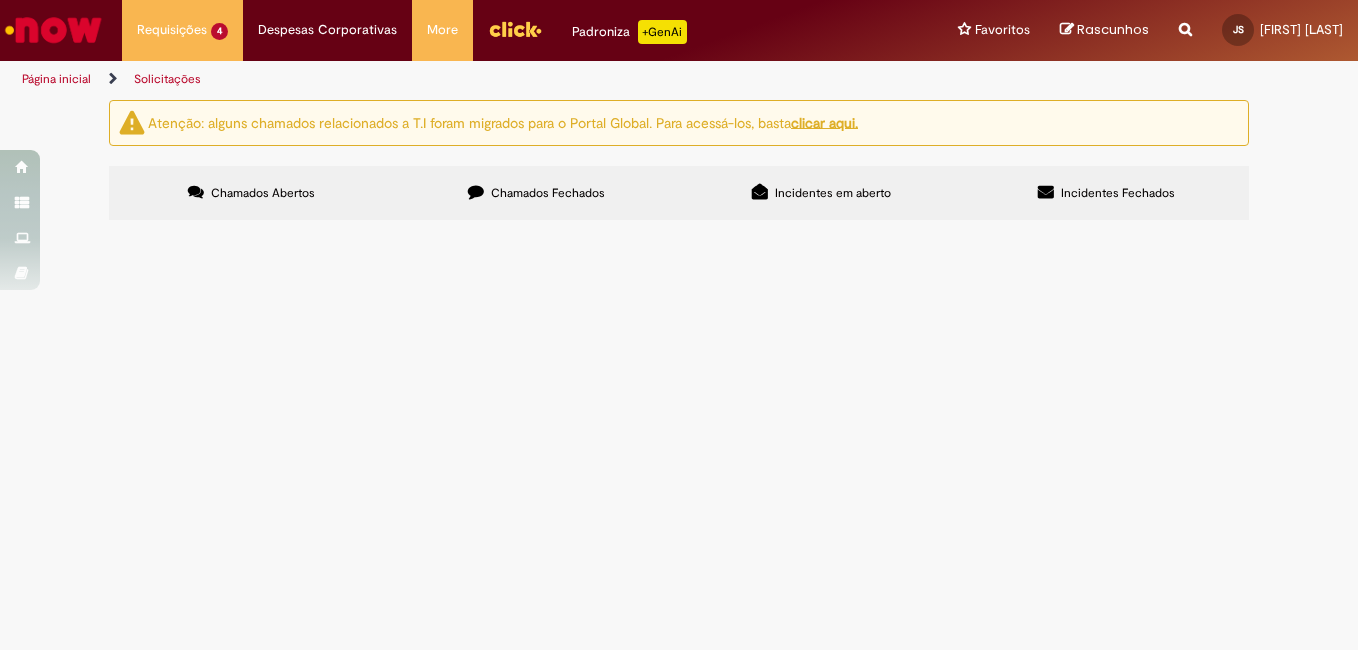 click on "Solicito expurgo pela letra U cliente do padrão pois o cliente informa que consumiu 4 unidades. Segue análises Fisico quimicas, também foi feita degustação de amostra da estabilidade e não identificamos nenhum desvio:" at bounding box center (0, 0) 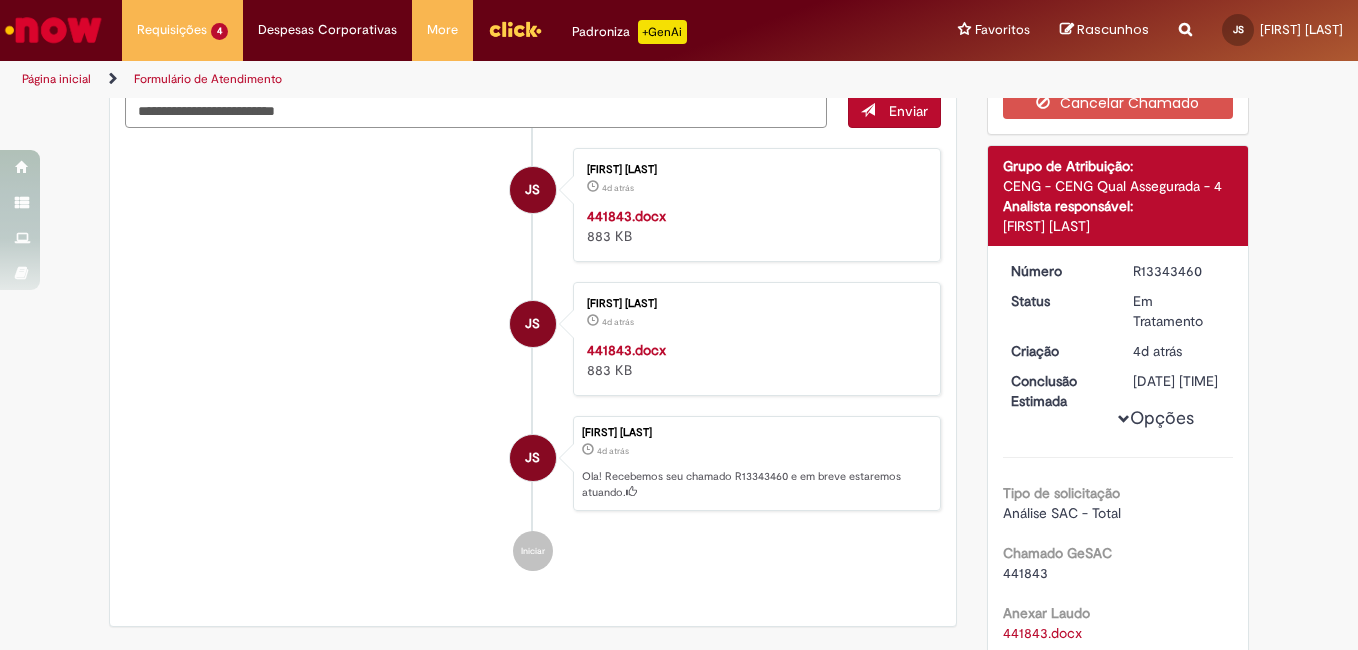 scroll, scrollTop: 0, scrollLeft: 0, axis: both 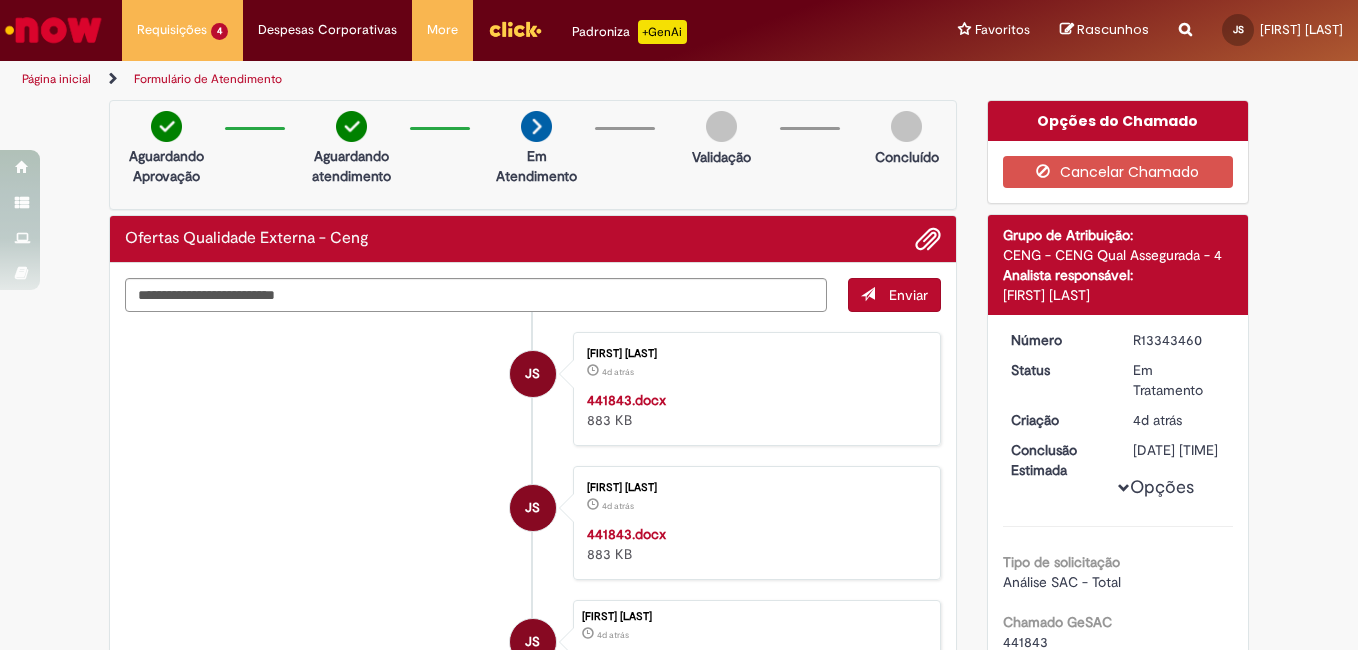 click on "Página inicial" at bounding box center [56, 79] 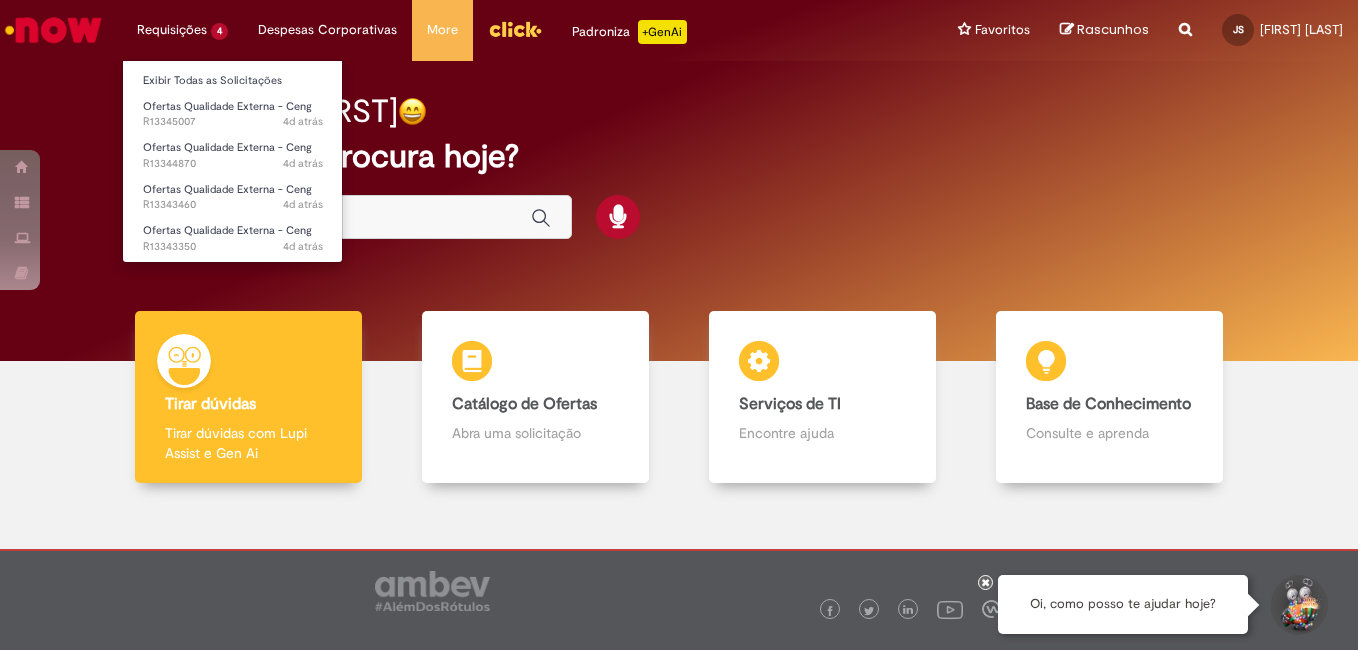 click on "Requisições   4
Exibir Todas as Solicitações
Ofertas Qualidade Externa - Ceng
4d atrás 4 dias atrás  R13345007
Ofertas Qualidade Externa - Ceng
4d atrás 4 dias atrás  R13344870
Ofertas Qualidade Externa - Ceng
4d atrás 4 dias atrás  R13343460
Ofertas Qualidade Externa - Ceng
4d atrás 4 dias atrás  R13343350" at bounding box center (182, 30) 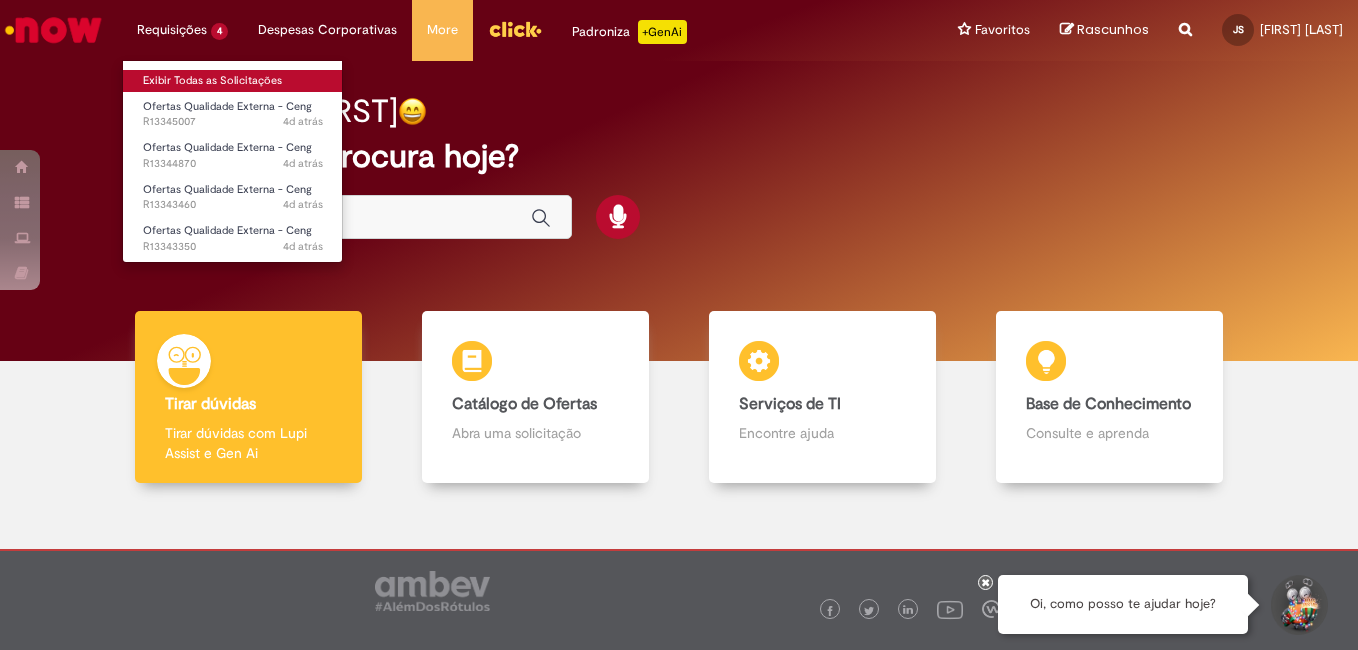 click on "Exibir Todas as Solicitações" at bounding box center (233, 81) 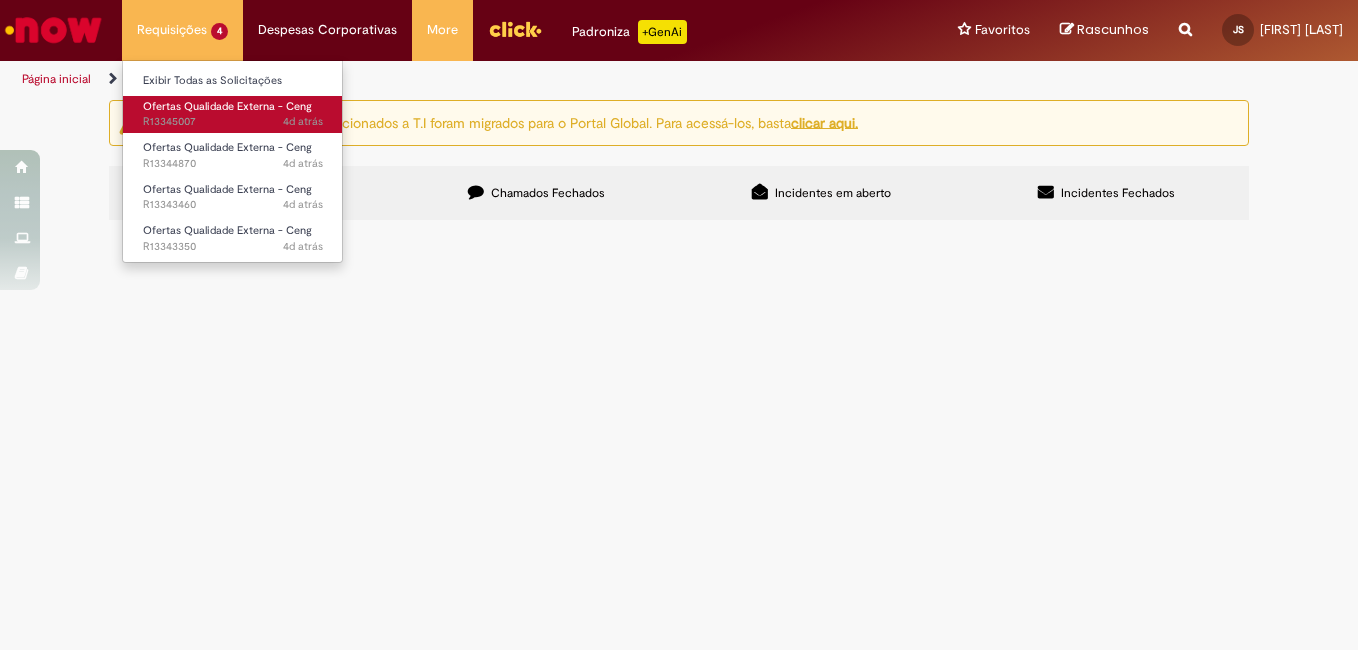 click on "4d atrás 4 dias atrás  R13345007" at bounding box center (233, 122) 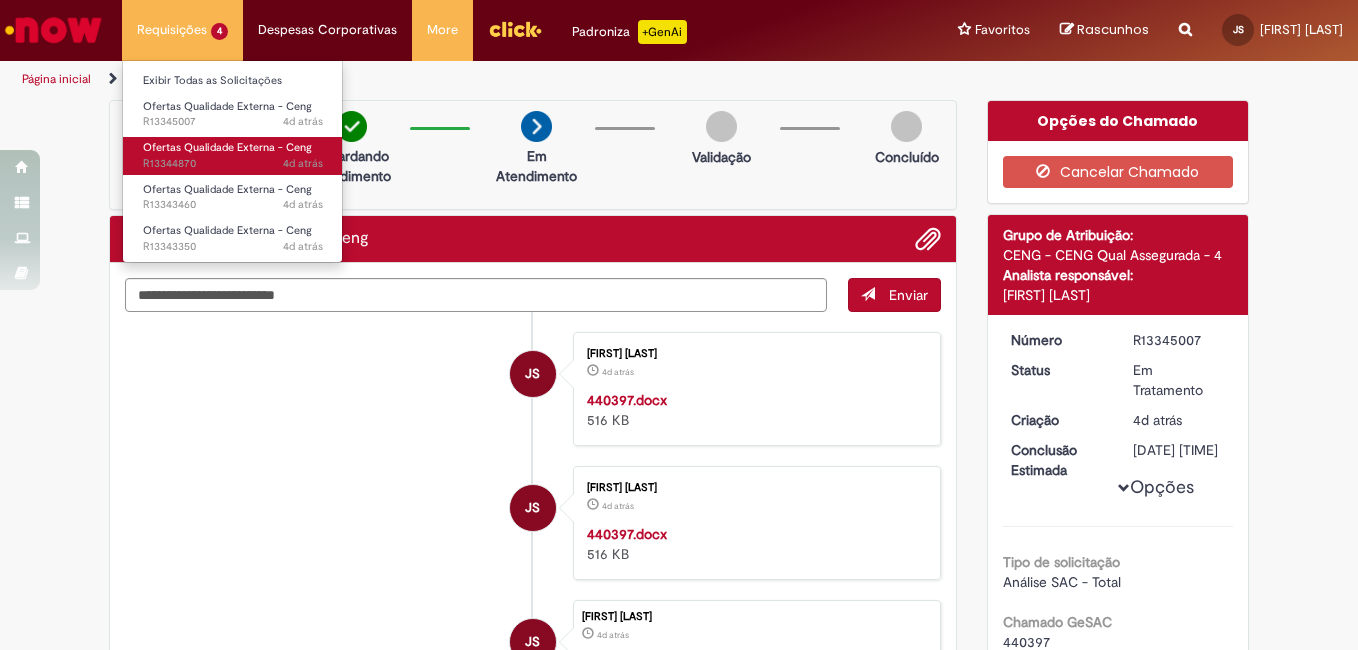 click on "Ofertas Qualidade Externa - Ceng" at bounding box center (227, 147) 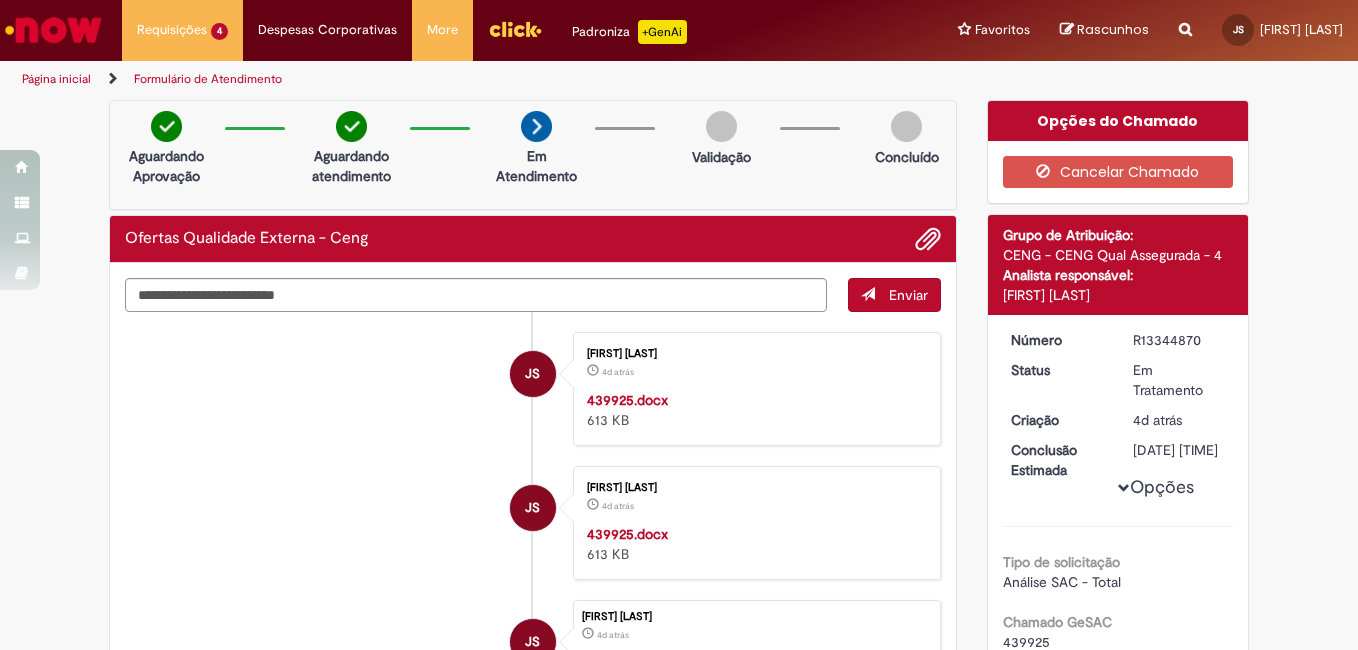 click on "Página inicial" at bounding box center [56, 79] 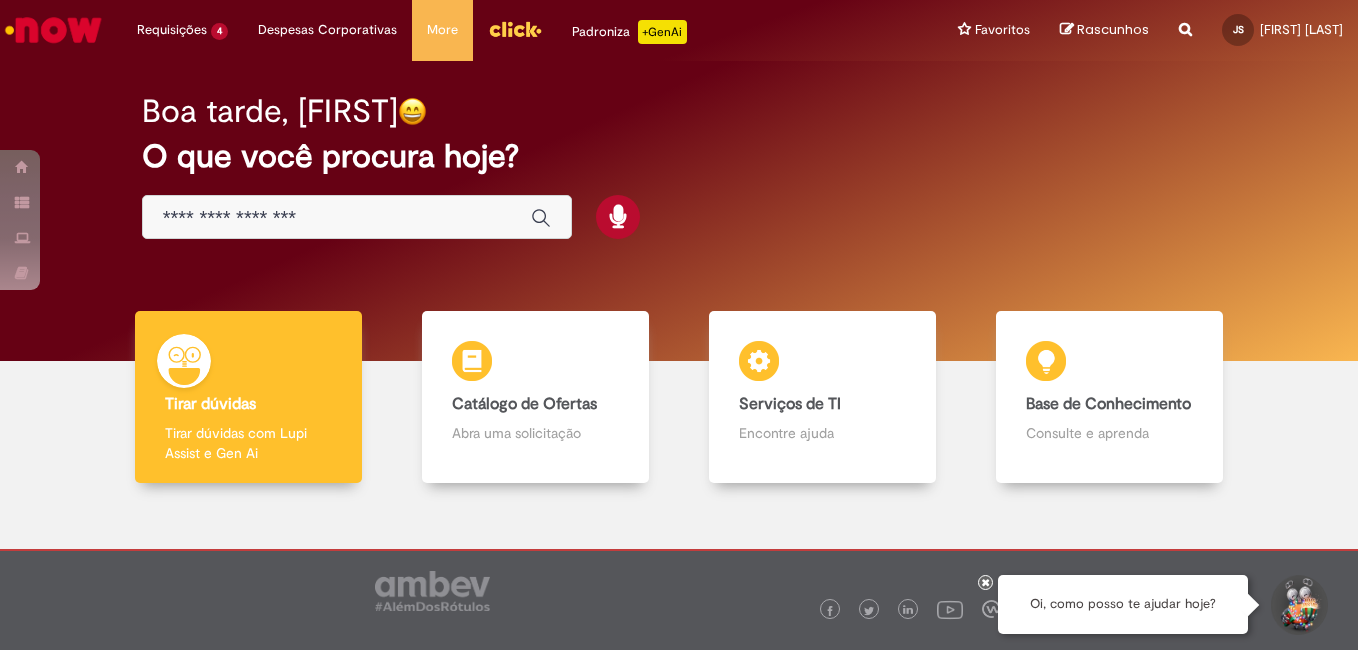 click at bounding box center [357, 217] 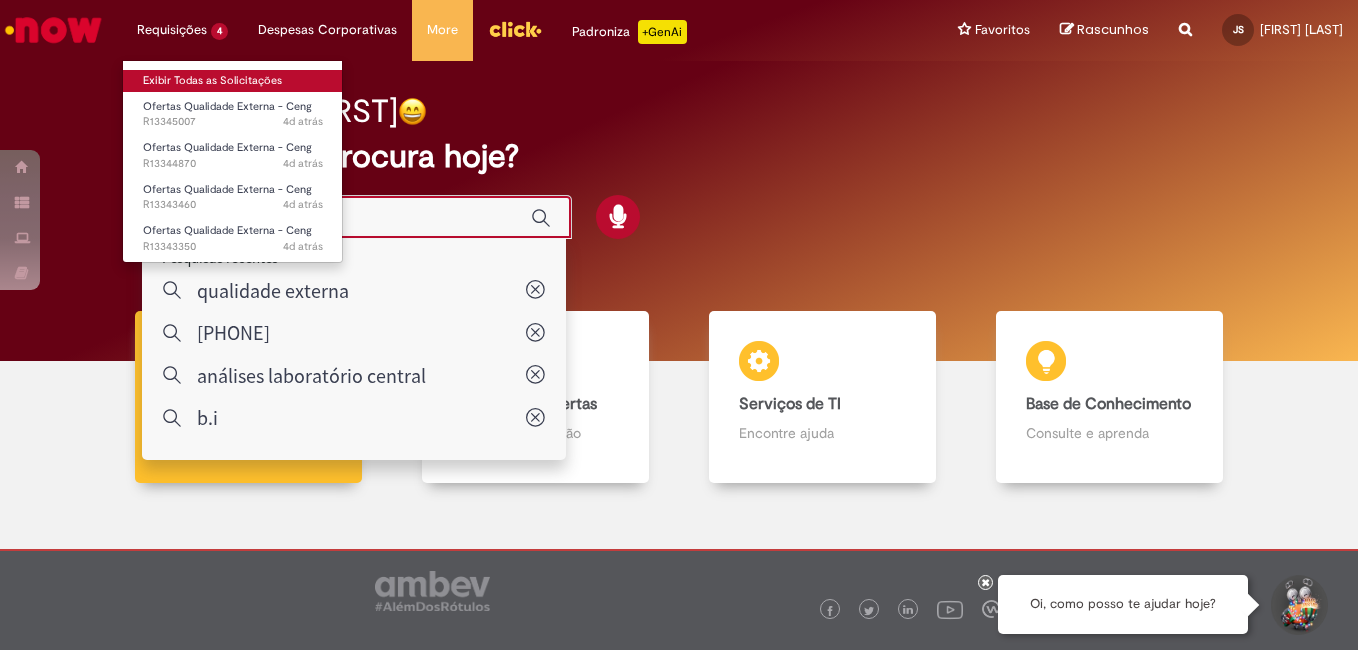 click on "Exibir Todas as Solicitações" at bounding box center [233, 81] 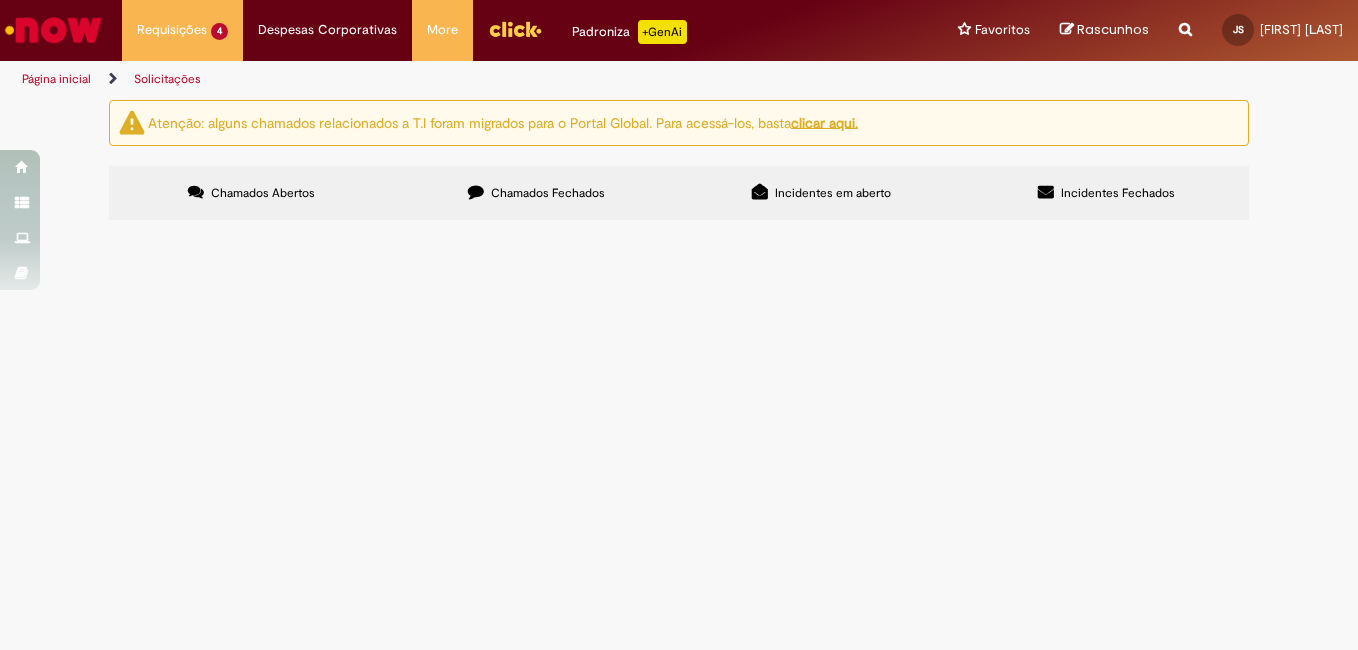 scroll, scrollTop: 69, scrollLeft: 0, axis: vertical 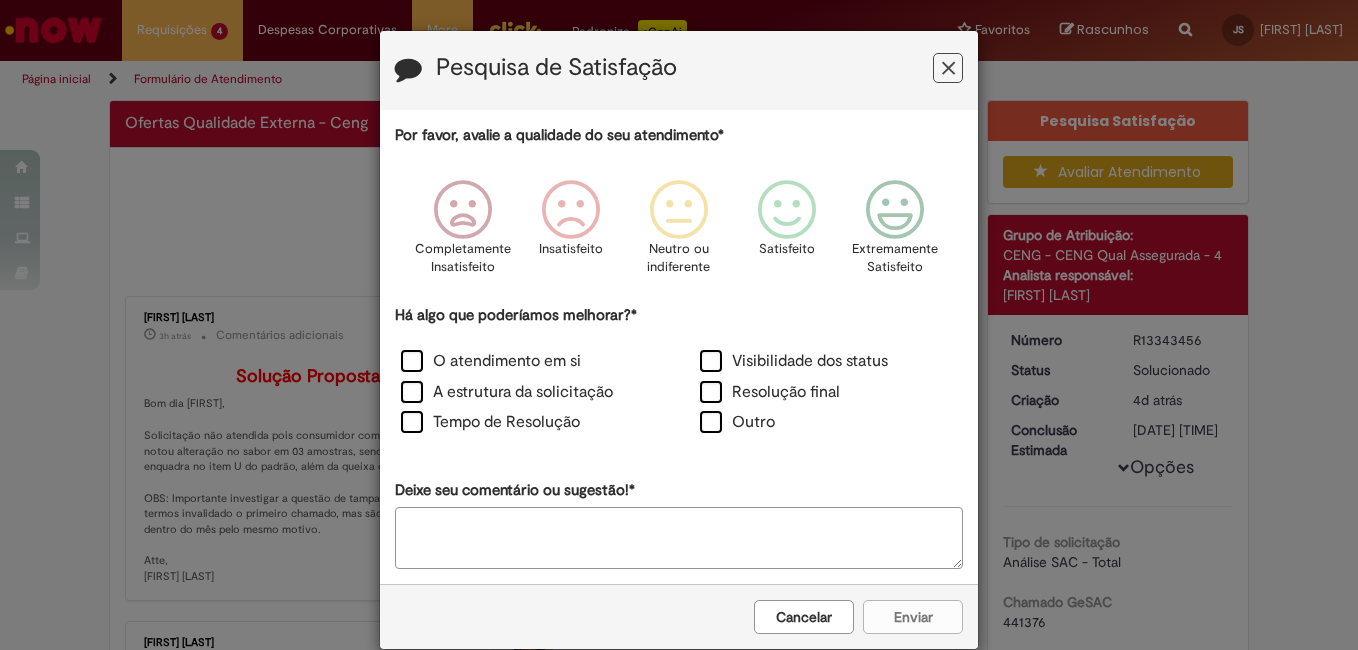 click at bounding box center [948, 68] 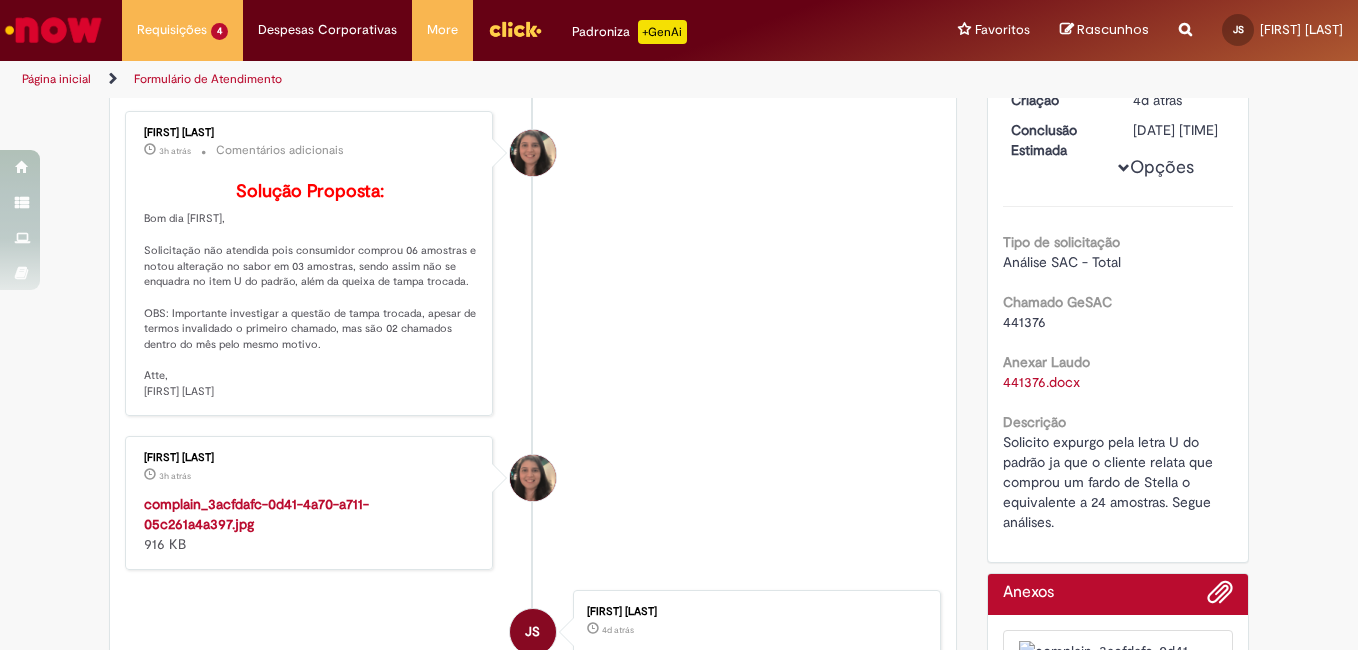 scroll, scrollTop: 400, scrollLeft: 0, axis: vertical 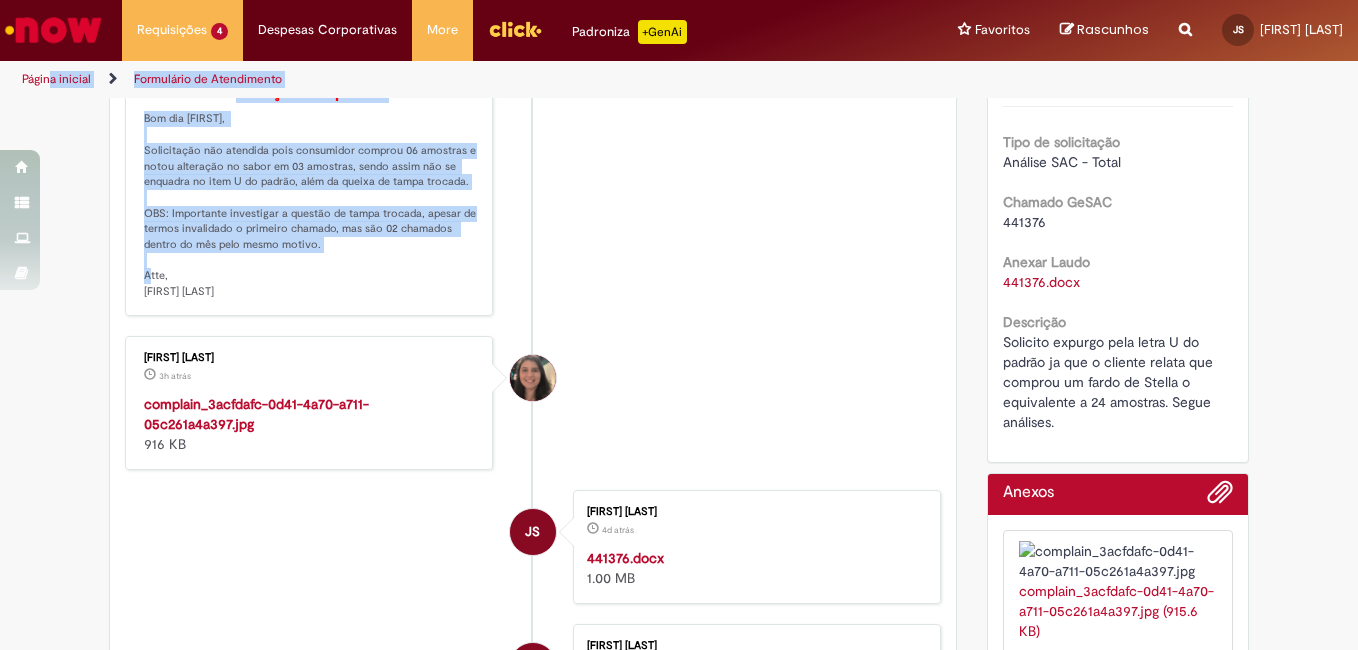 drag, startPoint x: 52, startPoint y: 93, endPoint x: 369, endPoint y: 286, distance: 371.1307 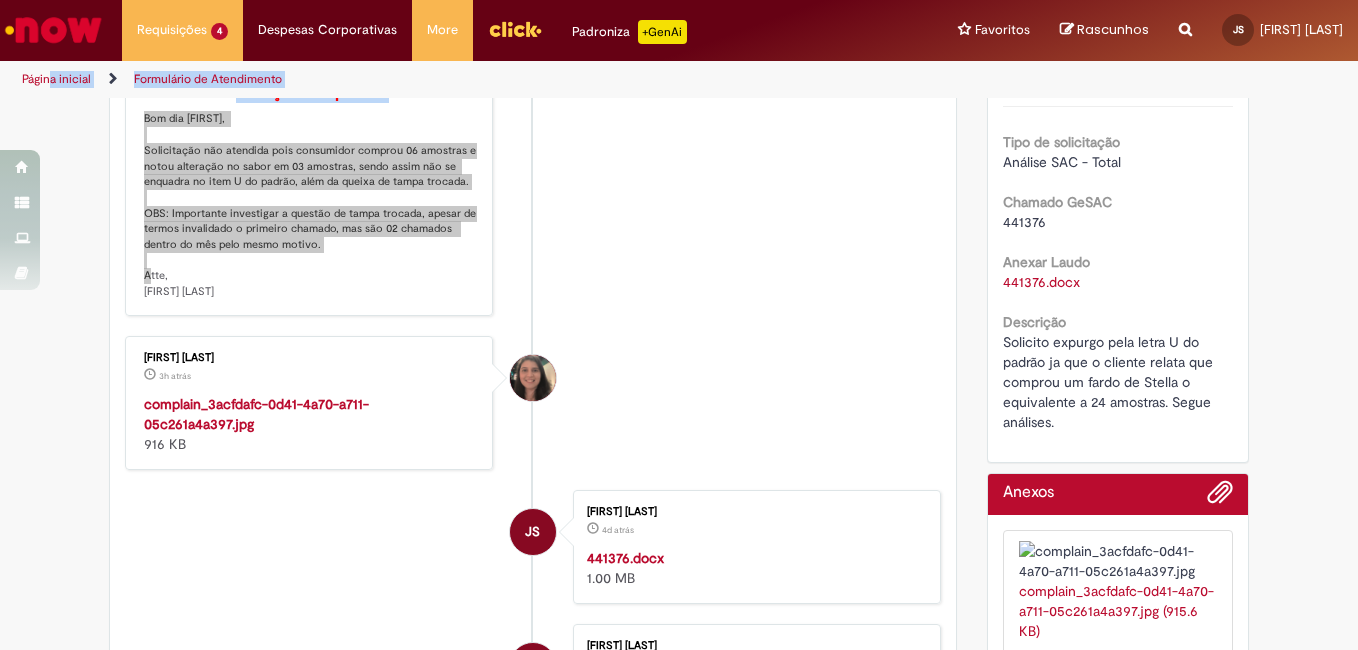 click on "[FIRST] [LAST]
3h atrás 3 horas atrás     Comentários adicionais
Solução Proposta:
Bom dia [FIRST],
Solicitação não atendida pois consumidor comprou 06 amostras e notou alteração no sabor em 03 amostras, sendo assim não se enquadra no item U do padrão, além da queixa de tampa trocada.
OBS: Importante investigar a questão de tampa trocada, apesar de termos invalidado o primeiro chamado, mas são 02 chamados  dentro do mês pelo mesmo motivo.
Atte,
[FIRST] [LAST]" at bounding box center (533, 163) 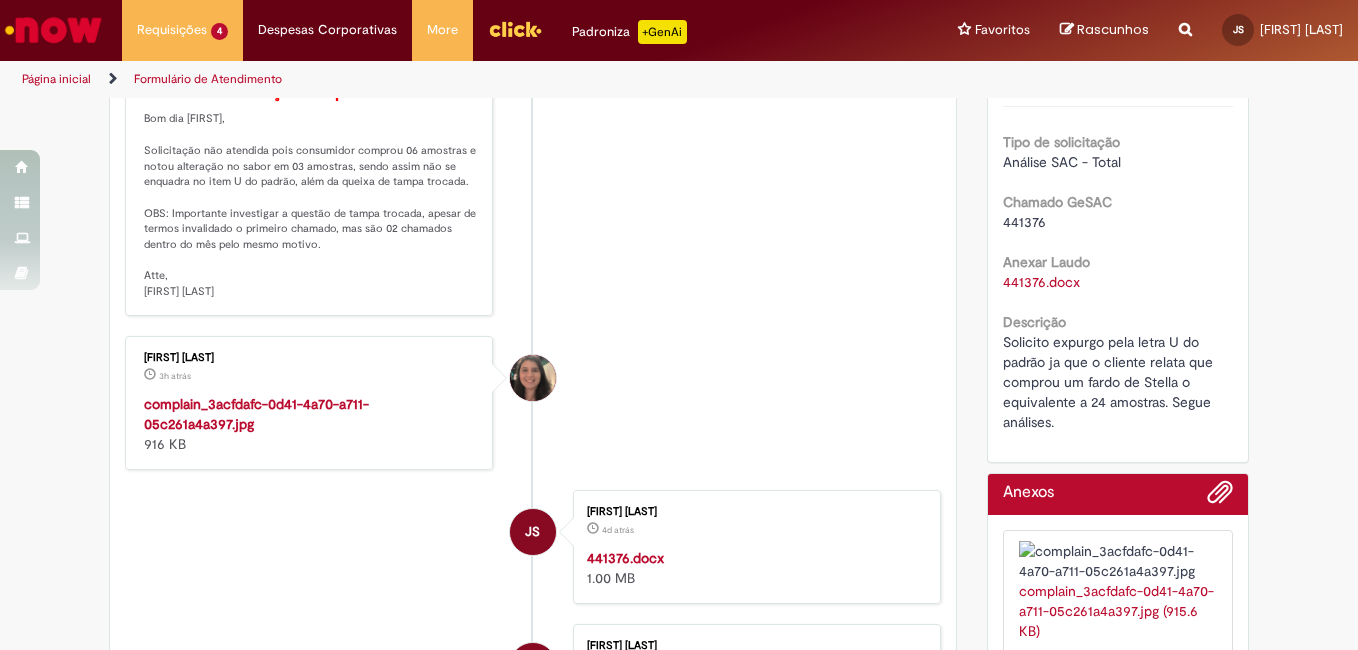 scroll, scrollTop: 0, scrollLeft: 0, axis: both 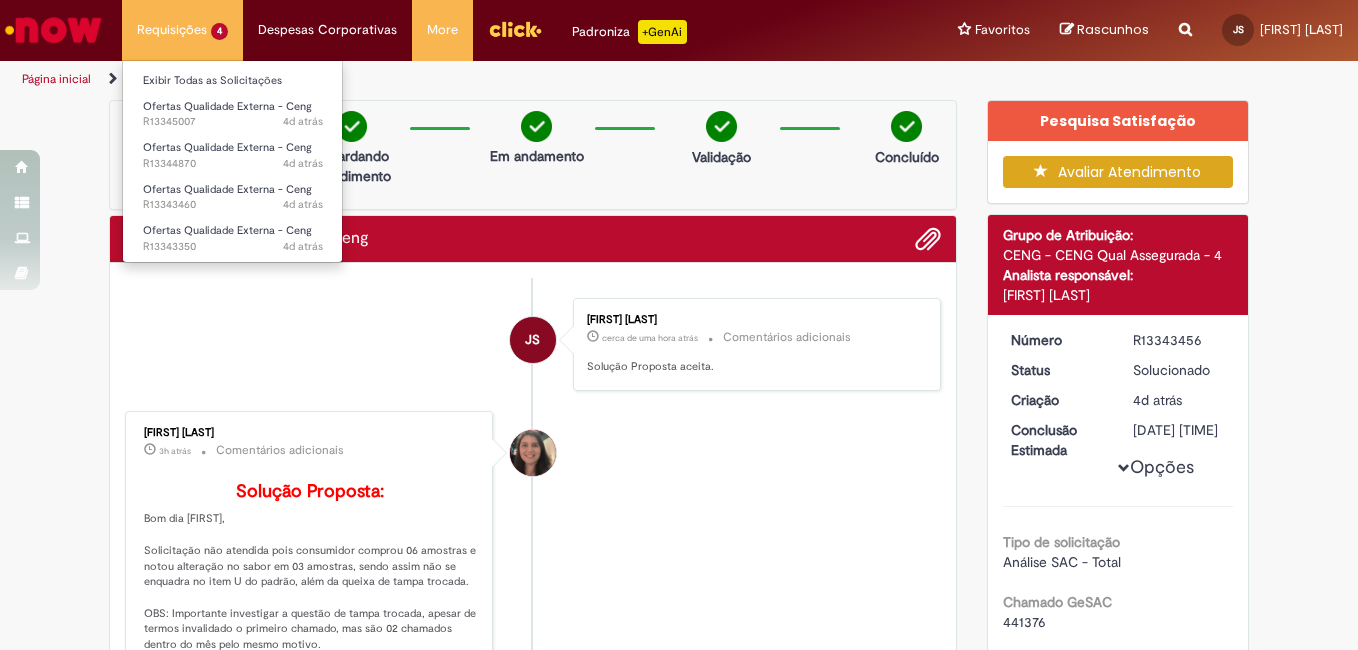 click on "Requisições   4
Exibir Todas as Solicitações
Ofertas Qualidade Externa - Ceng
4d atrás 4 dias atrás  R13345007
Ofertas Qualidade Externa - Ceng
4d atrás 4 dias atrás  R13344870
Ofertas Qualidade Externa - Ceng
4d atrás 4 dias atrás  R13343460
Ofertas Qualidade Externa - Ceng
4d atrás 4 dias atrás  R13343350" at bounding box center (182, 30) 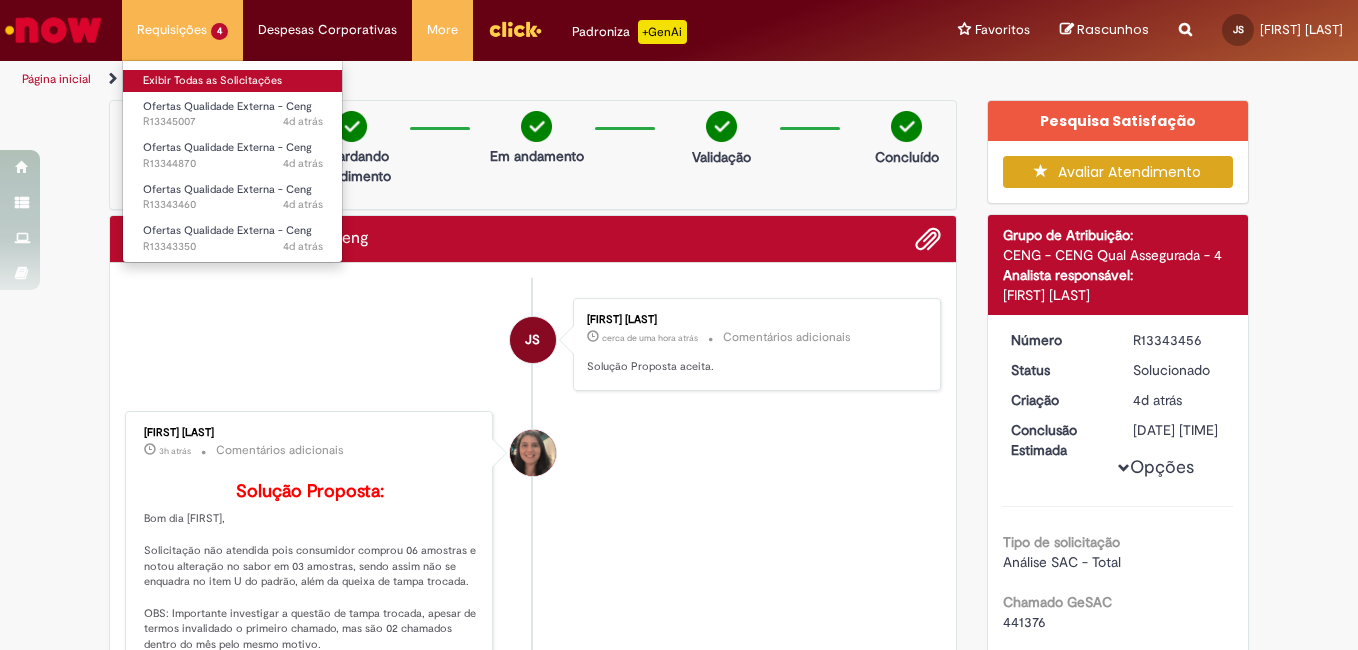 click on "Exibir Todas as Solicitações" at bounding box center (233, 81) 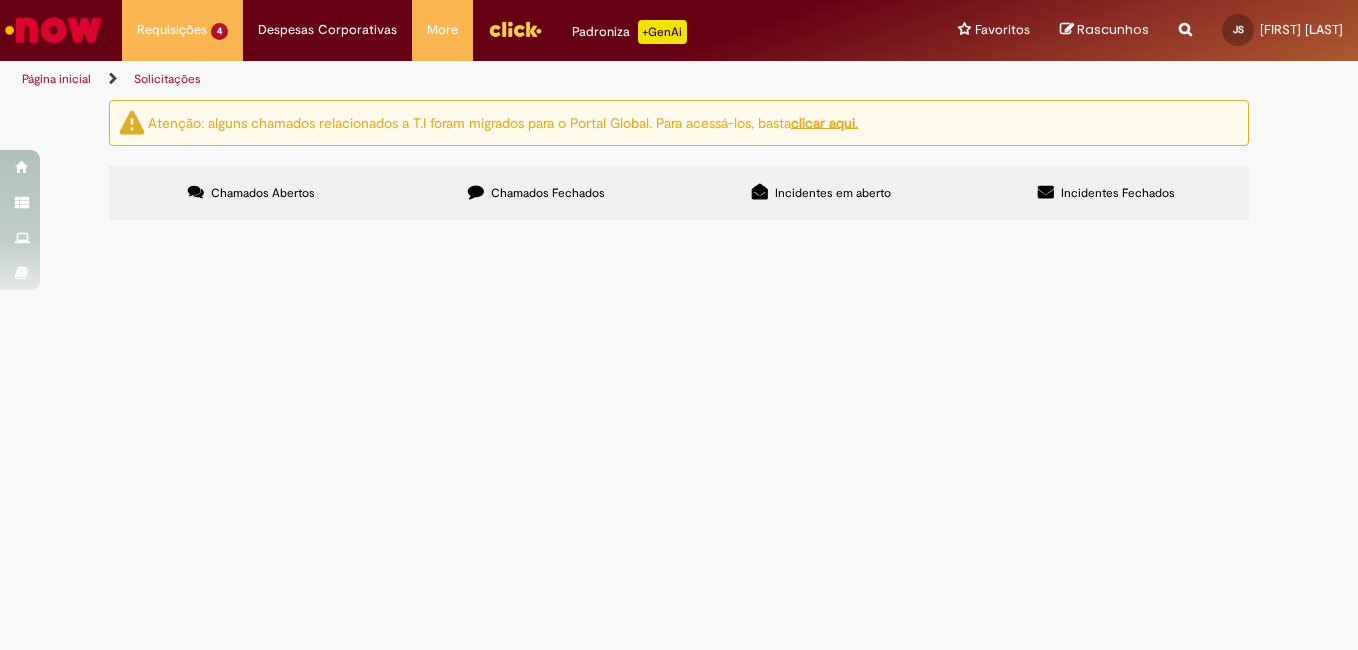 scroll, scrollTop: 69, scrollLeft: 0, axis: vertical 